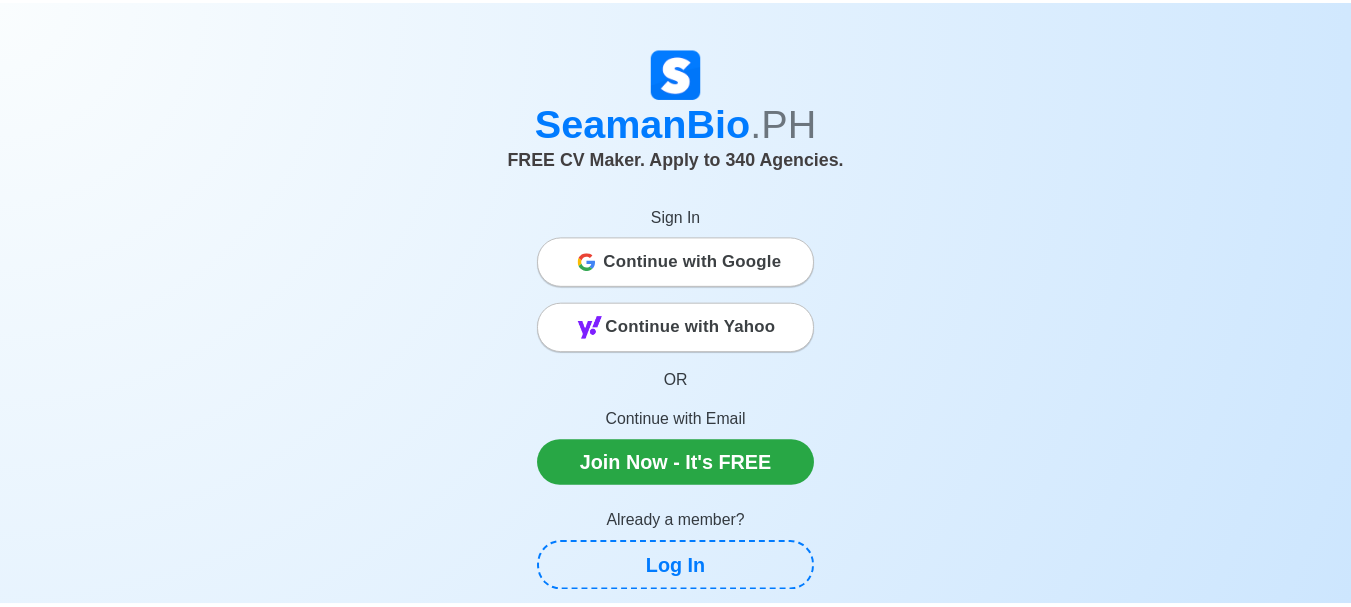 scroll, scrollTop: 0, scrollLeft: 0, axis: both 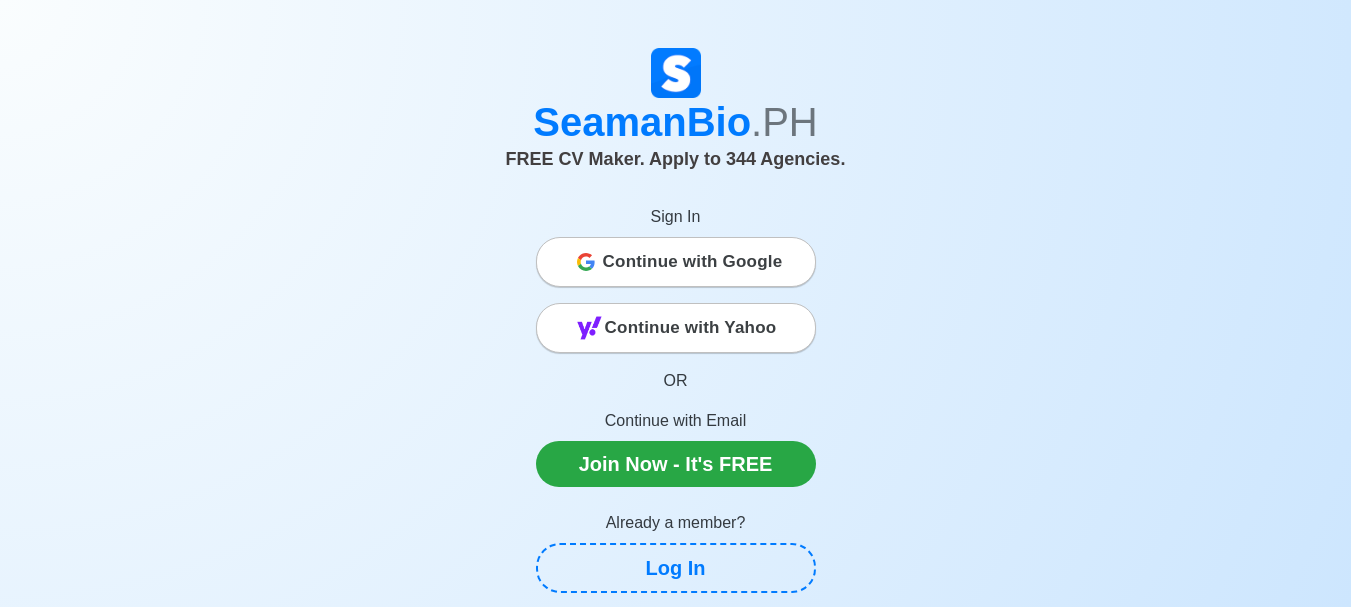 click on "Continue with Google" at bounding box center (676, 262) 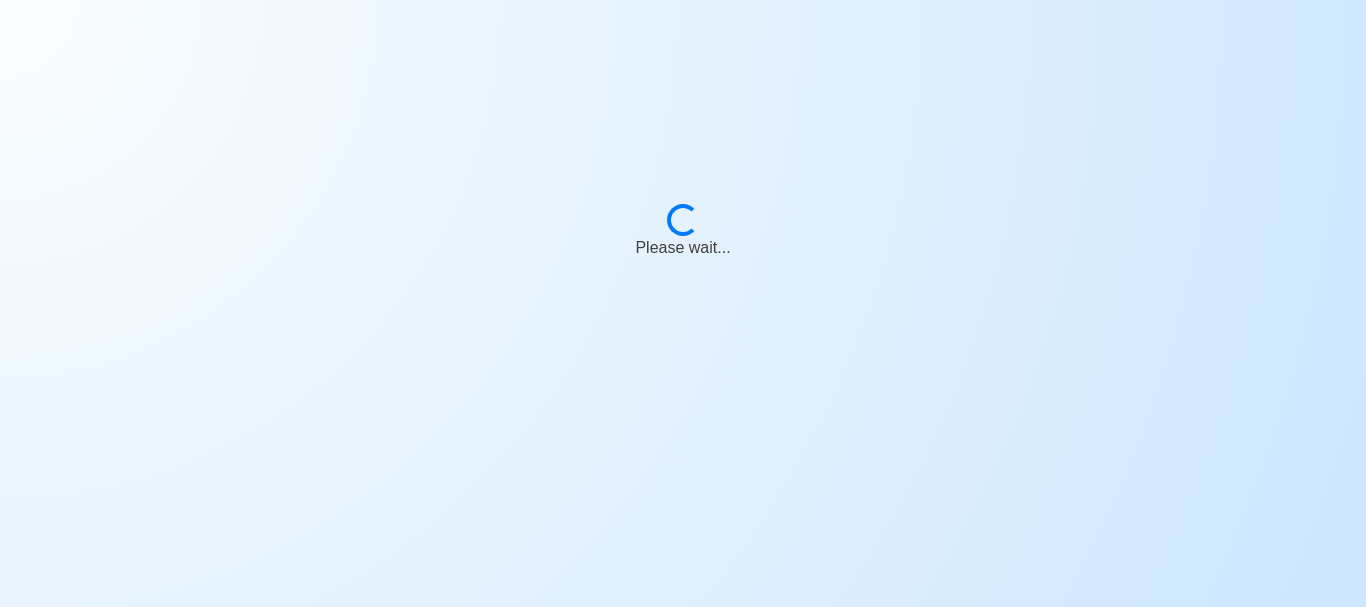 scroll, scrollTop: 0, scrollLeft: 0, axis: both 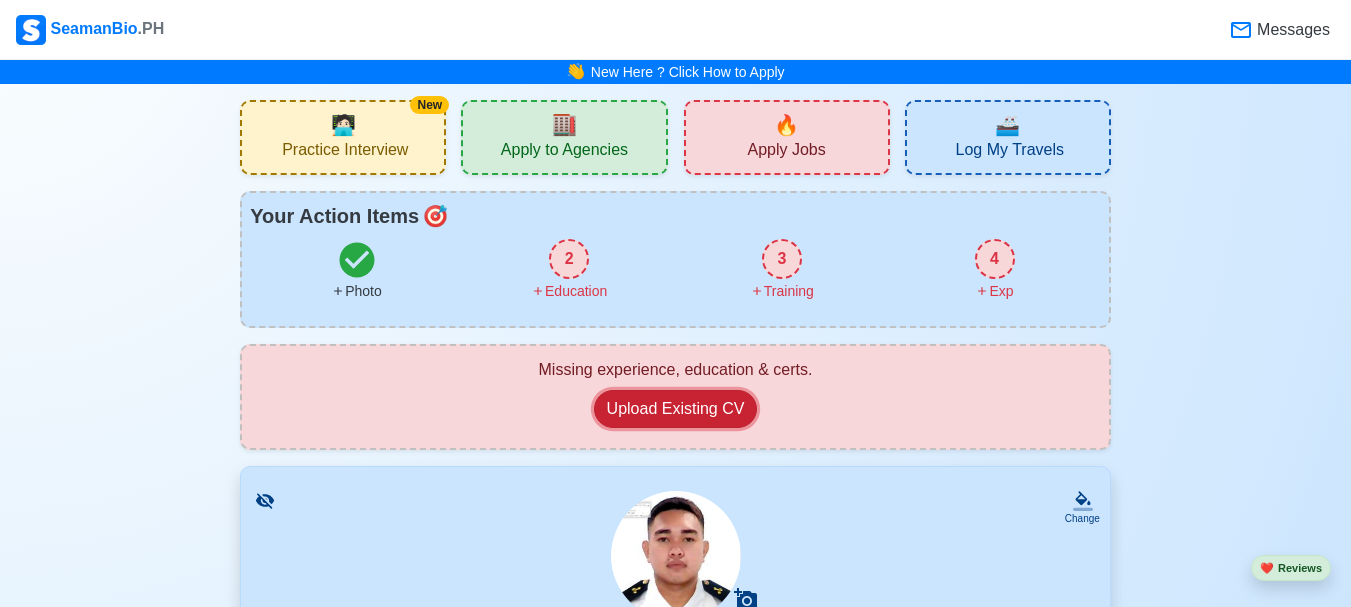 click on "Upload Existing CV" at bounding box center (676, 409) 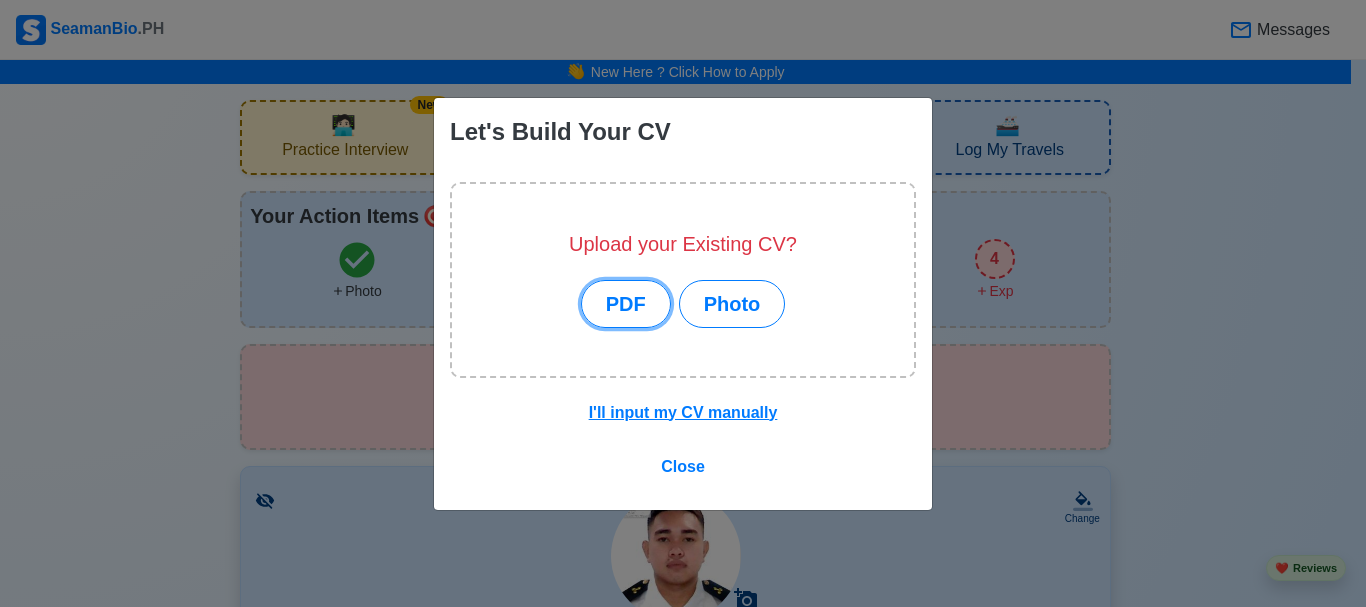 drag, startPoint x: 624, startPoint y: 301, endPoint x: 686, endPoint y: 390, distance: 108.46658 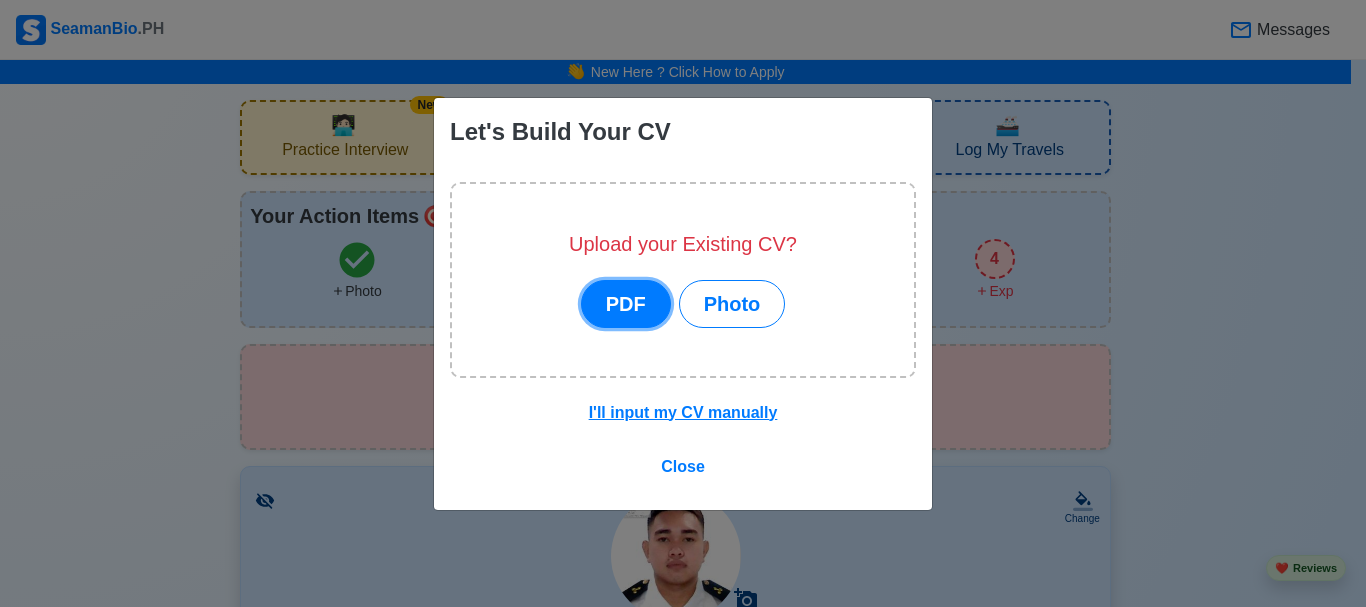 click on "PDF" at bounding box center (626, 304) 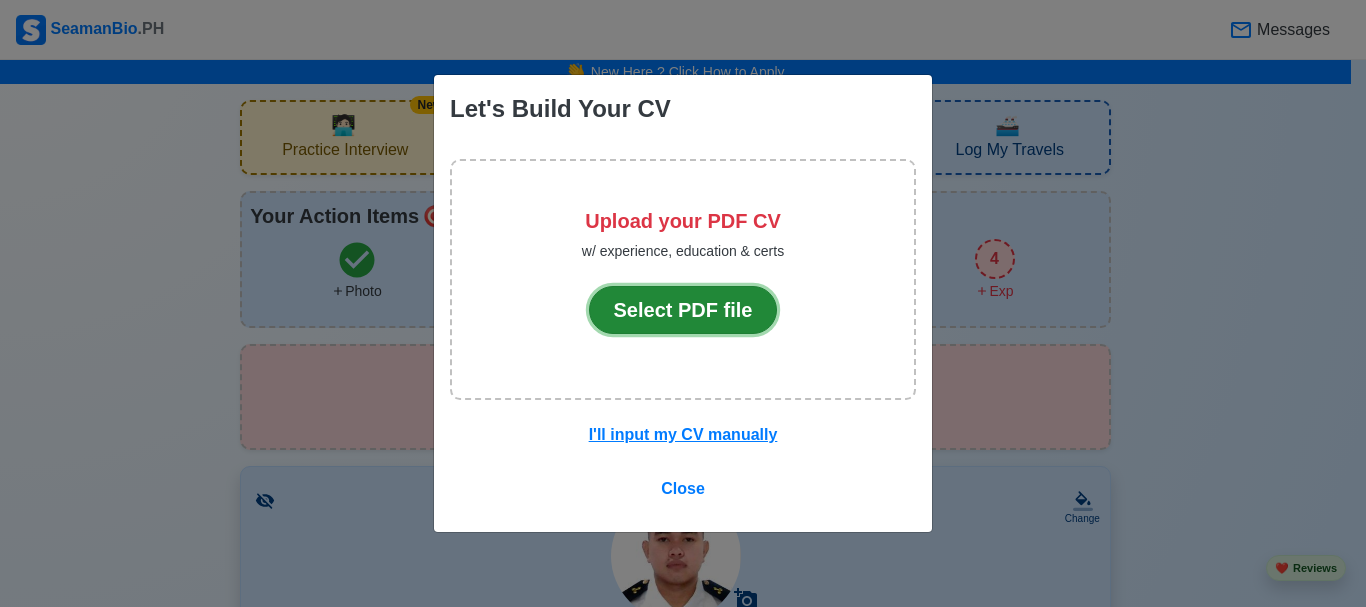click on "Select PDF file" at bounding box center [683, 310] 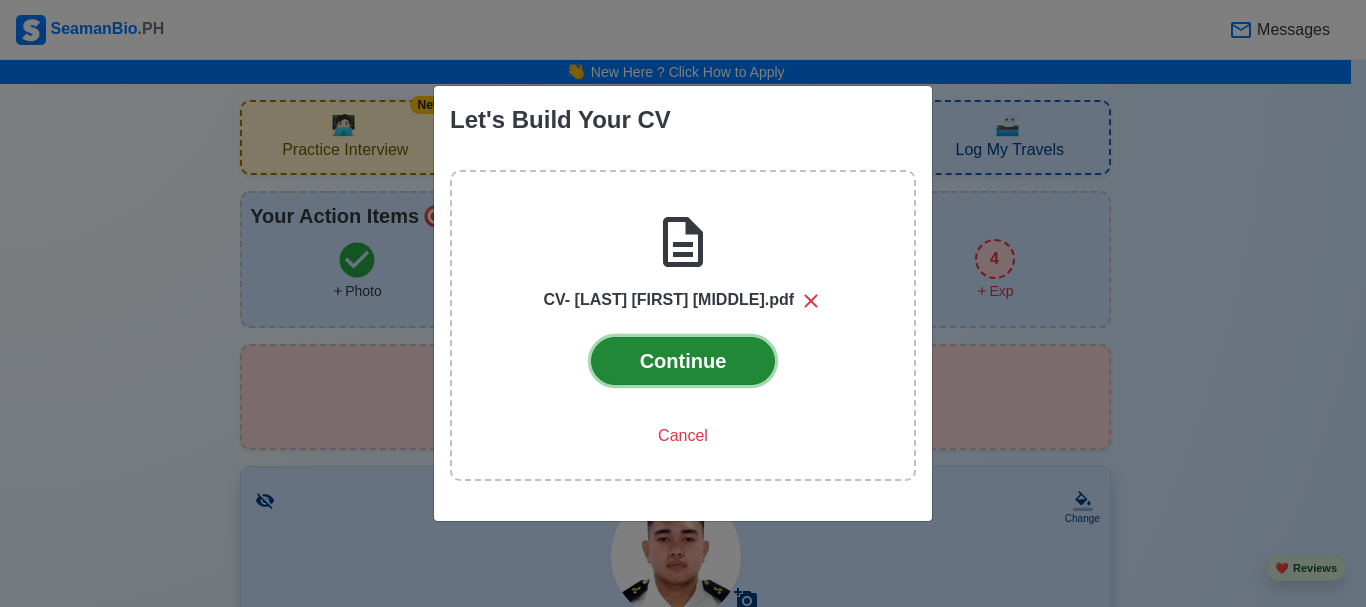 click on "Continue" at bounding box center (683, 361) 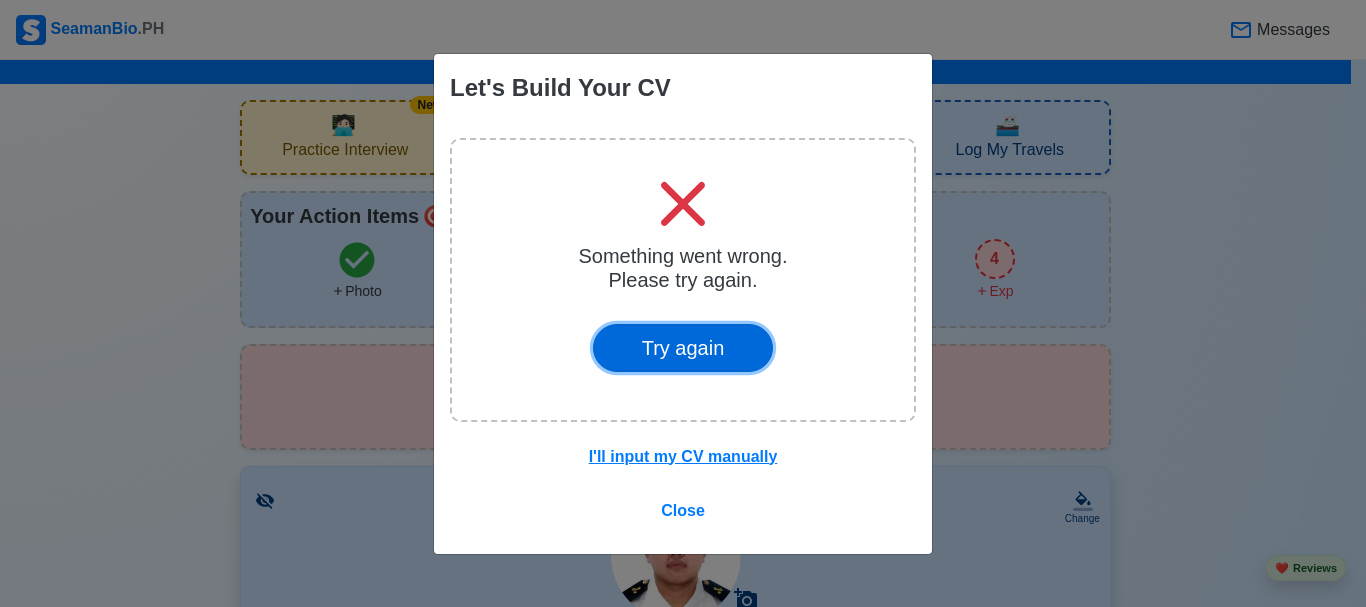 click on "Try again" at bounding box center [683, 348] 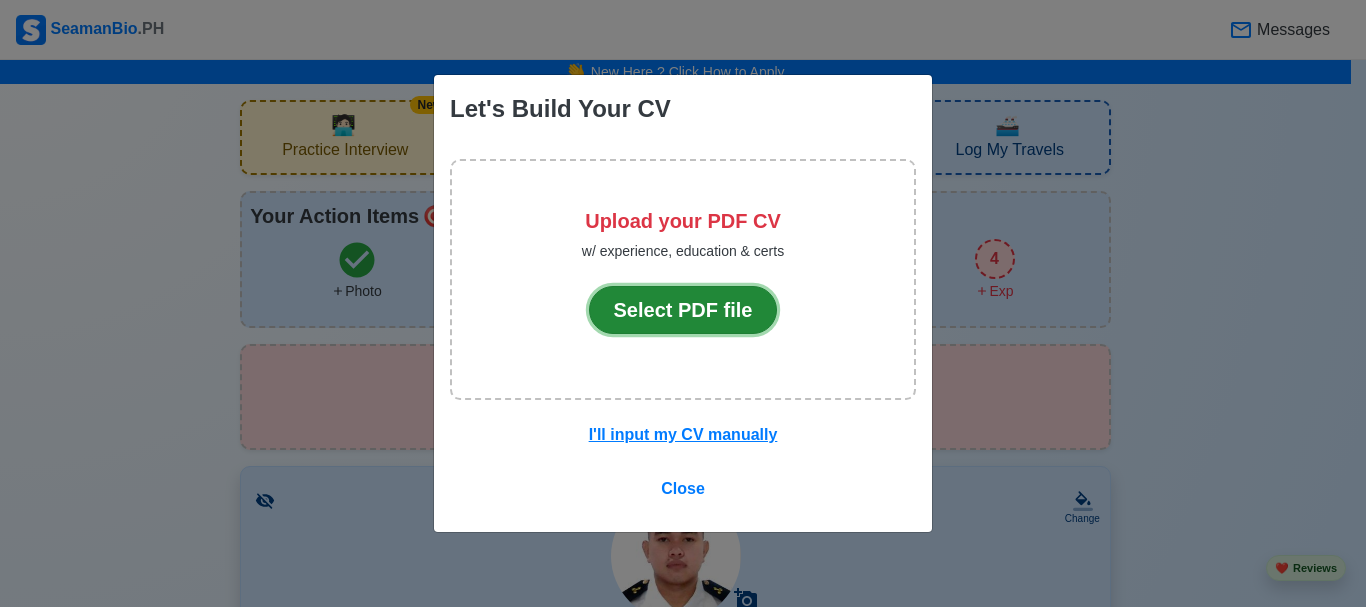 click on "Select PDF file" at bounding box center (683, 310) 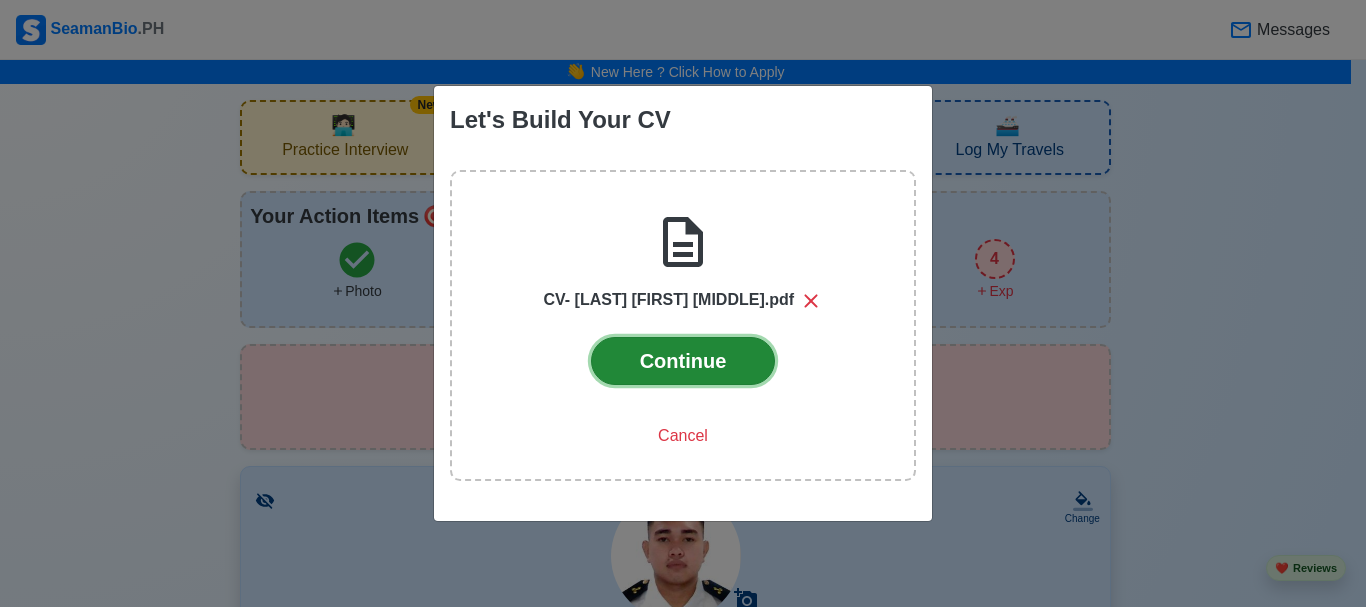 click on "Continue" at bounding box center [683, 361] 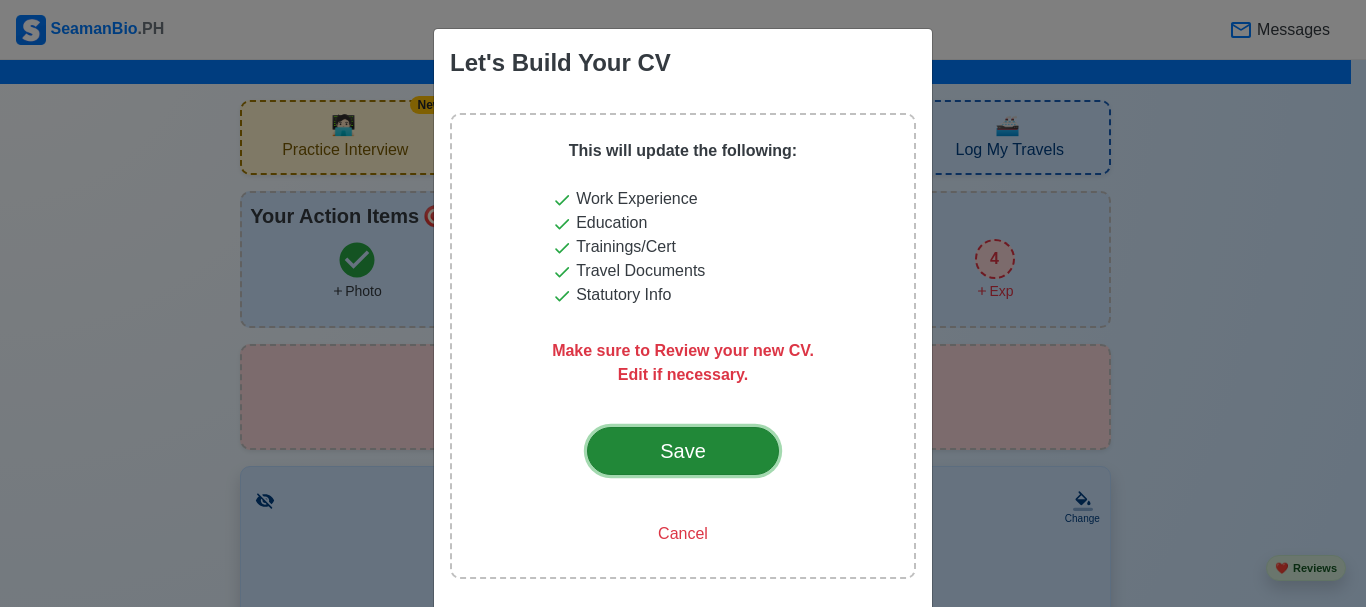 click on "Save" at bounding box center (683, 451) 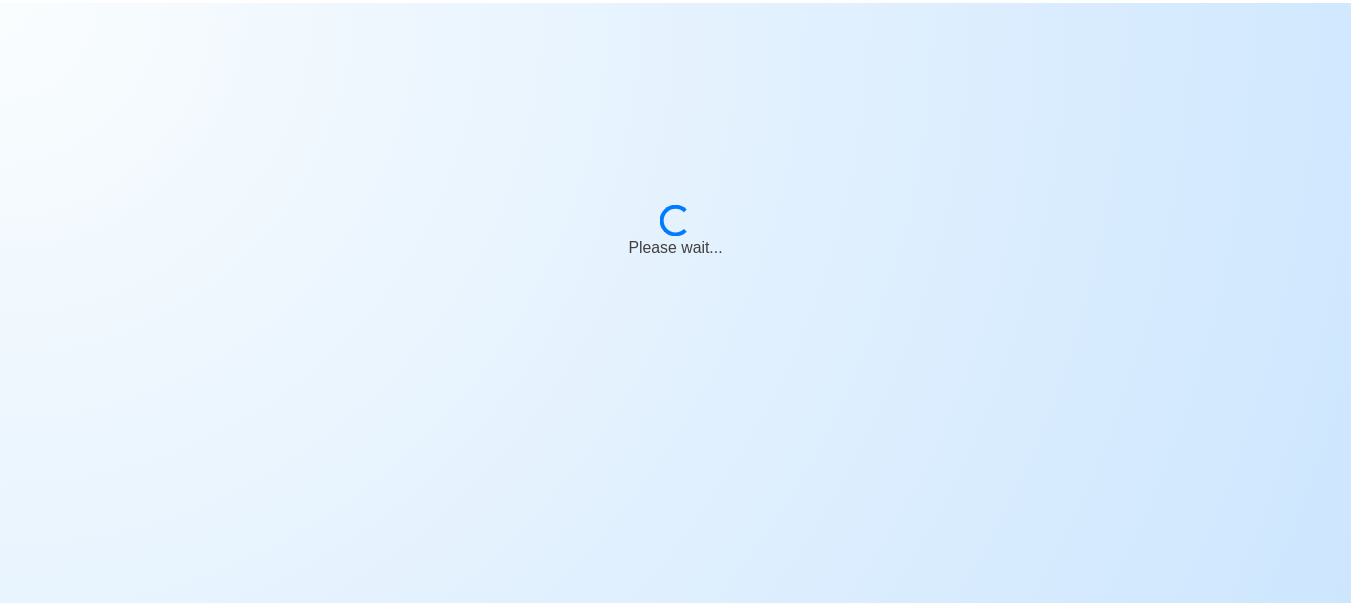 scroll, scrollTop: 0, scrollLeft: 0, axis: both 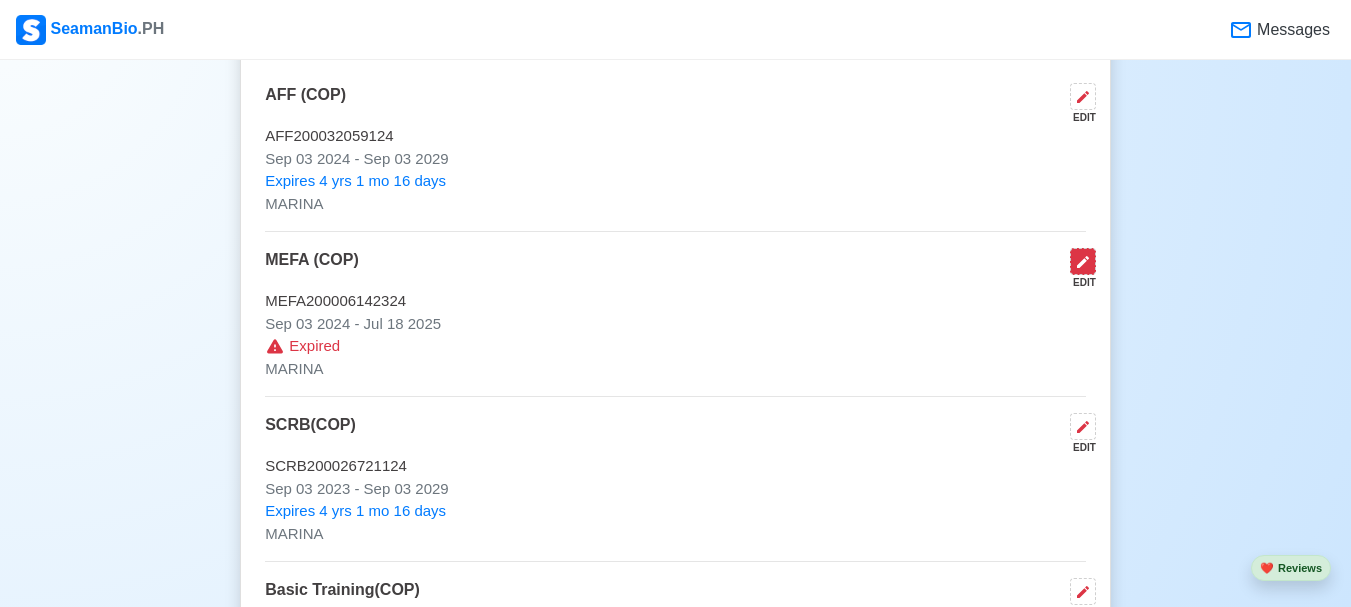 click at bounding box center (1083, 261) 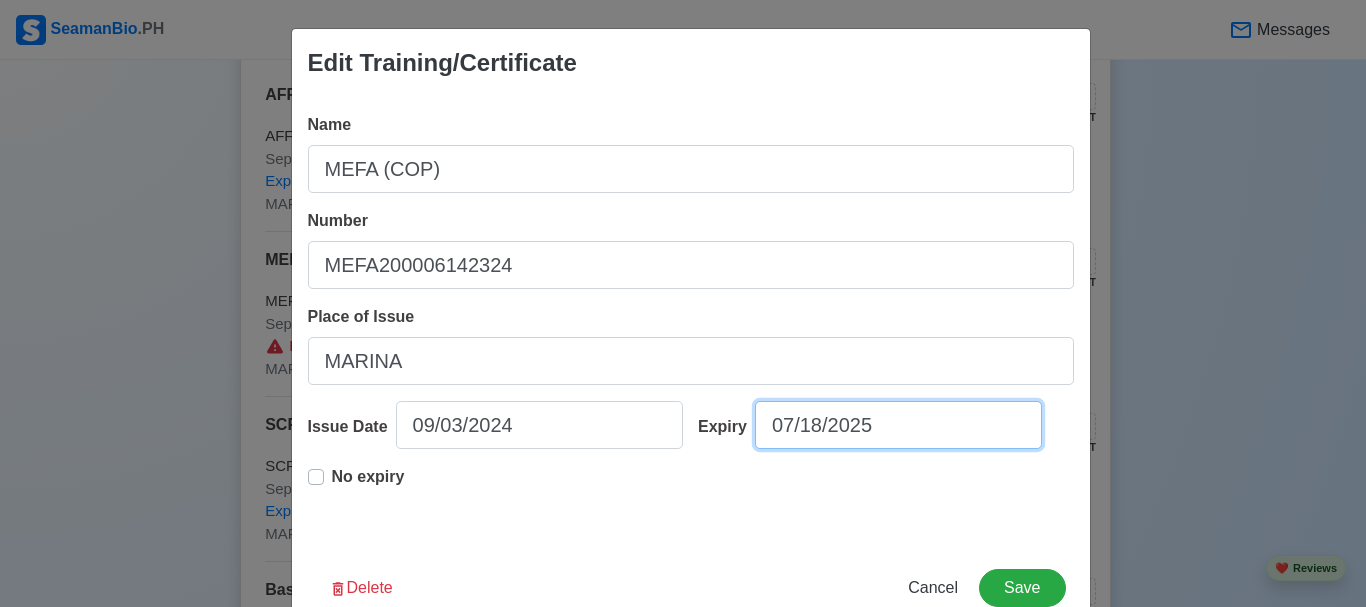select on "****" 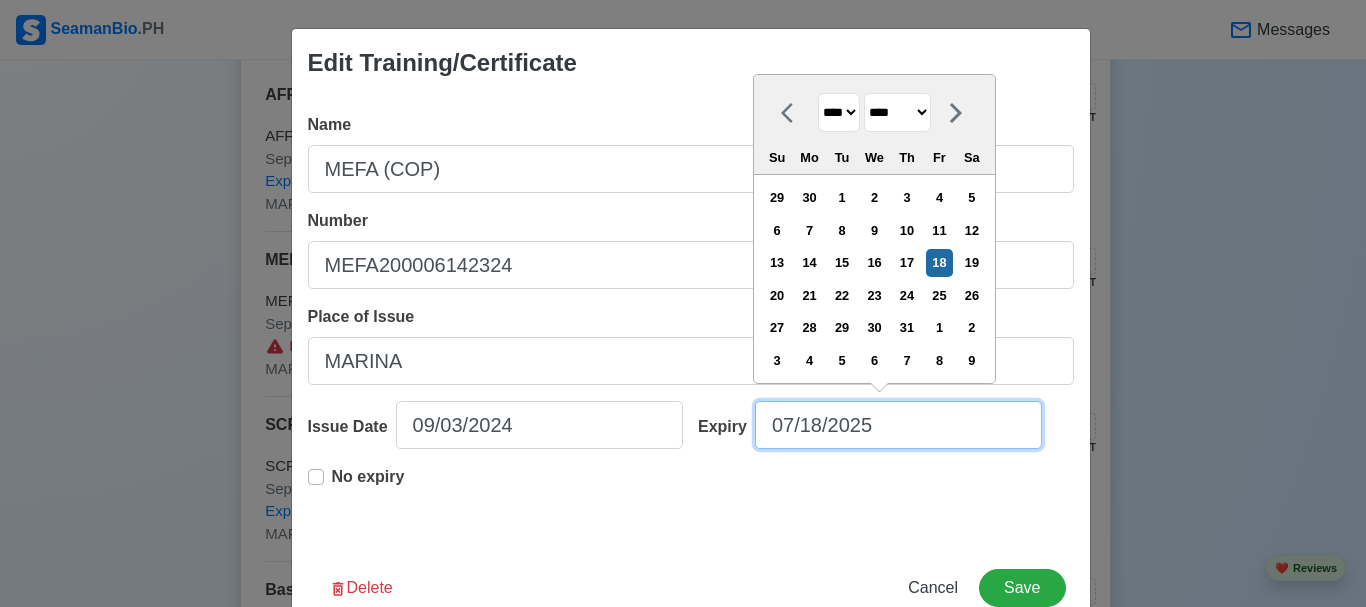 click on "07/18/2025" at bounding box center [898, 425] 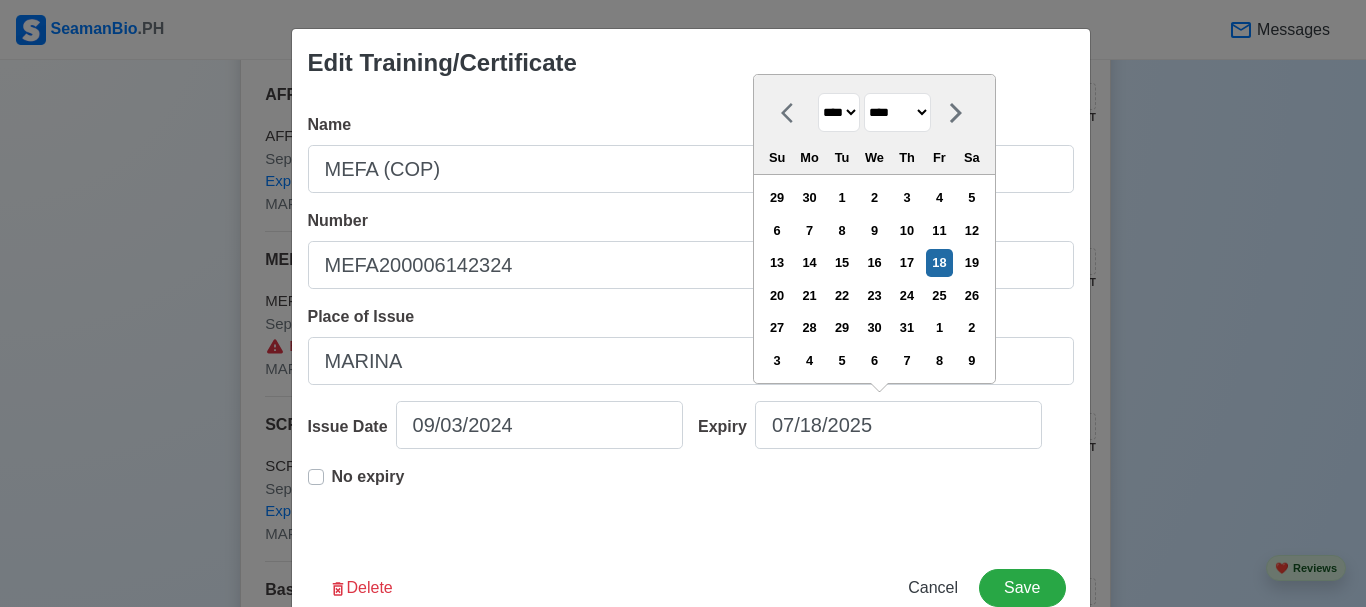 click on "No expiry" at bounding box center [356, 485] 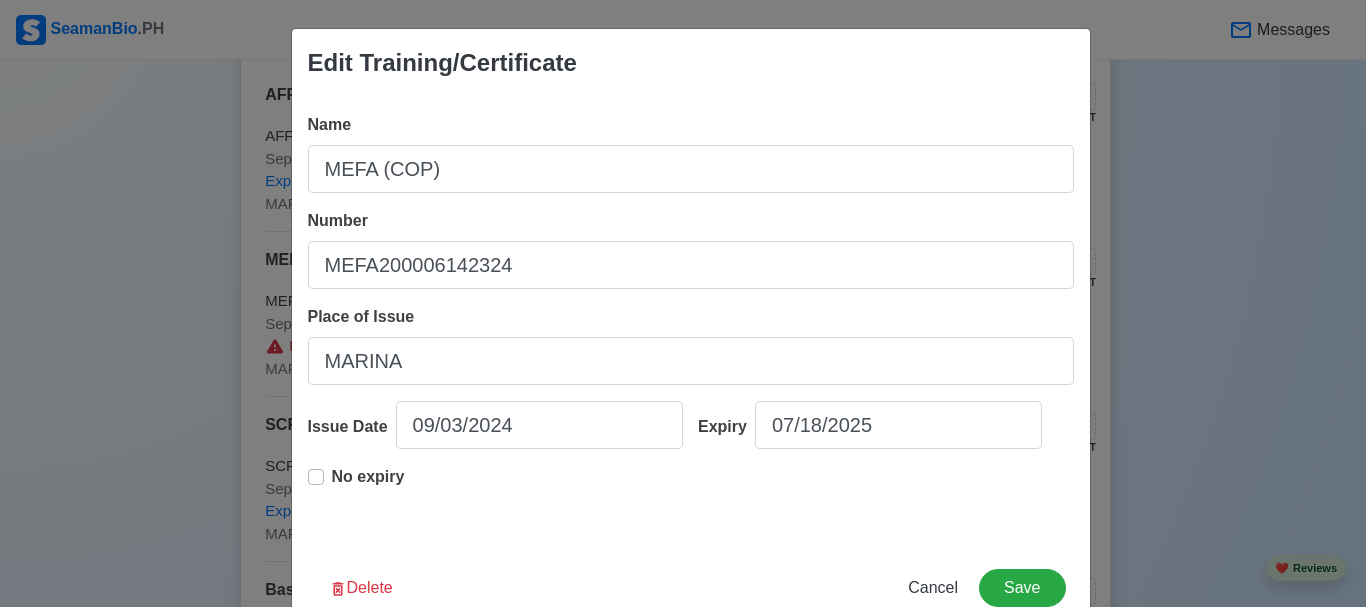 click on "No expiry" at bounding box center [368, 485] 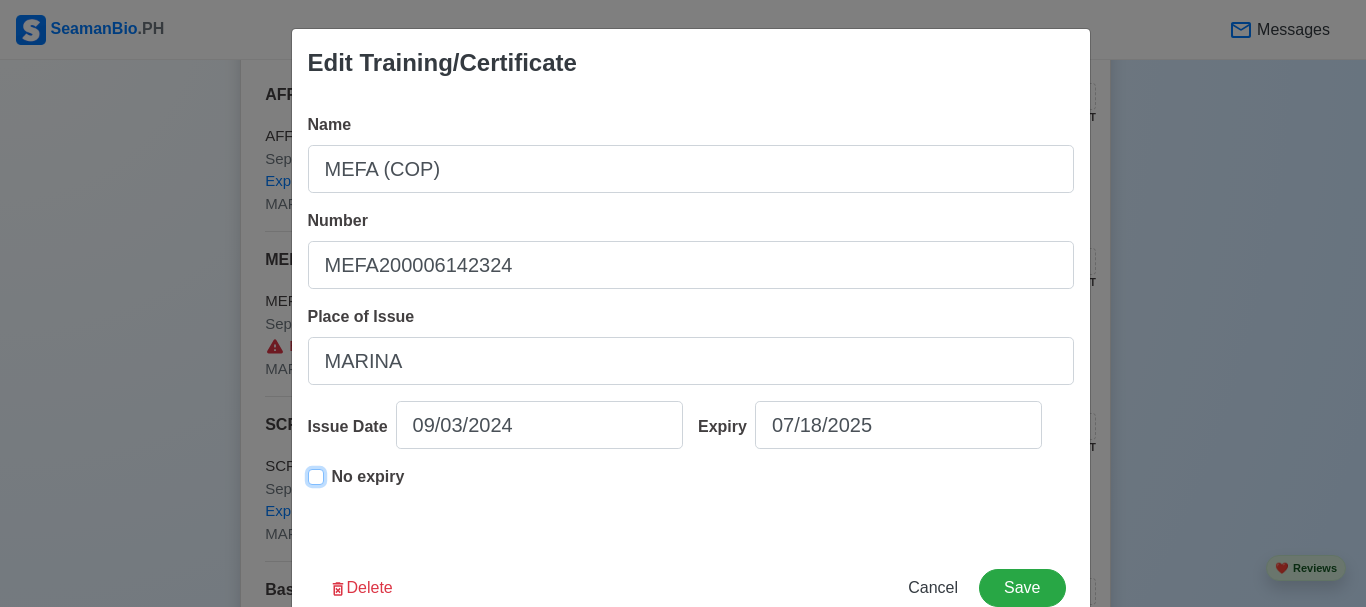 type on "09/03/2024" 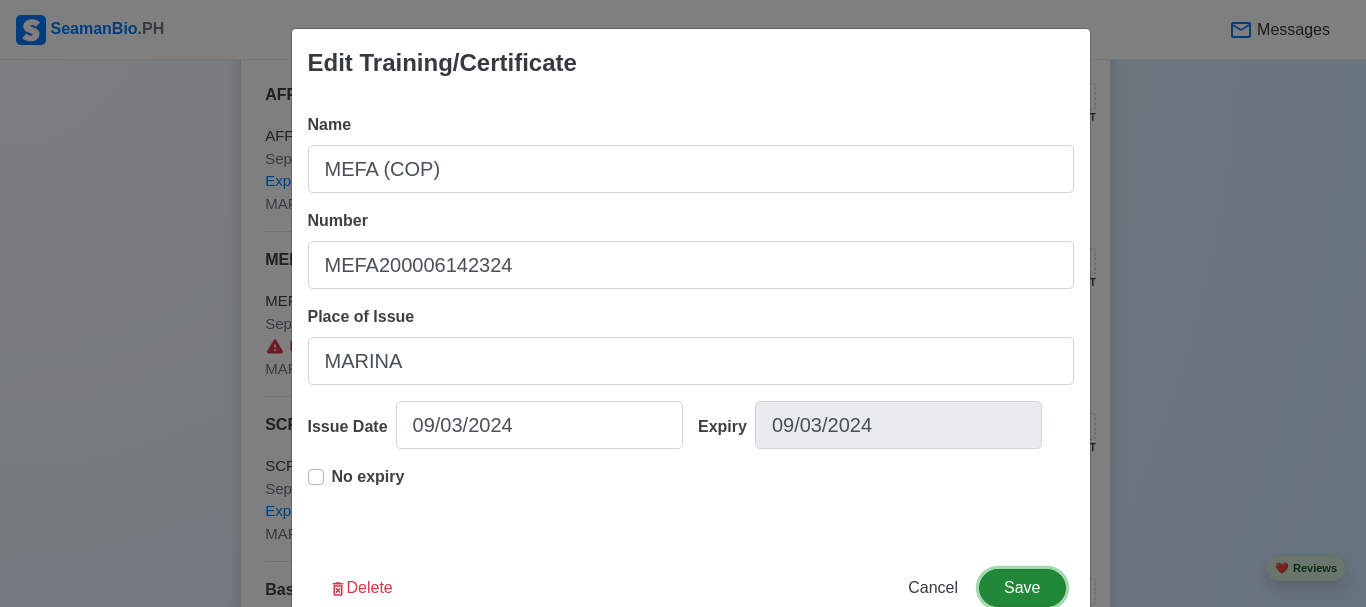 click on "Save" at bounding box center (1022, 588) 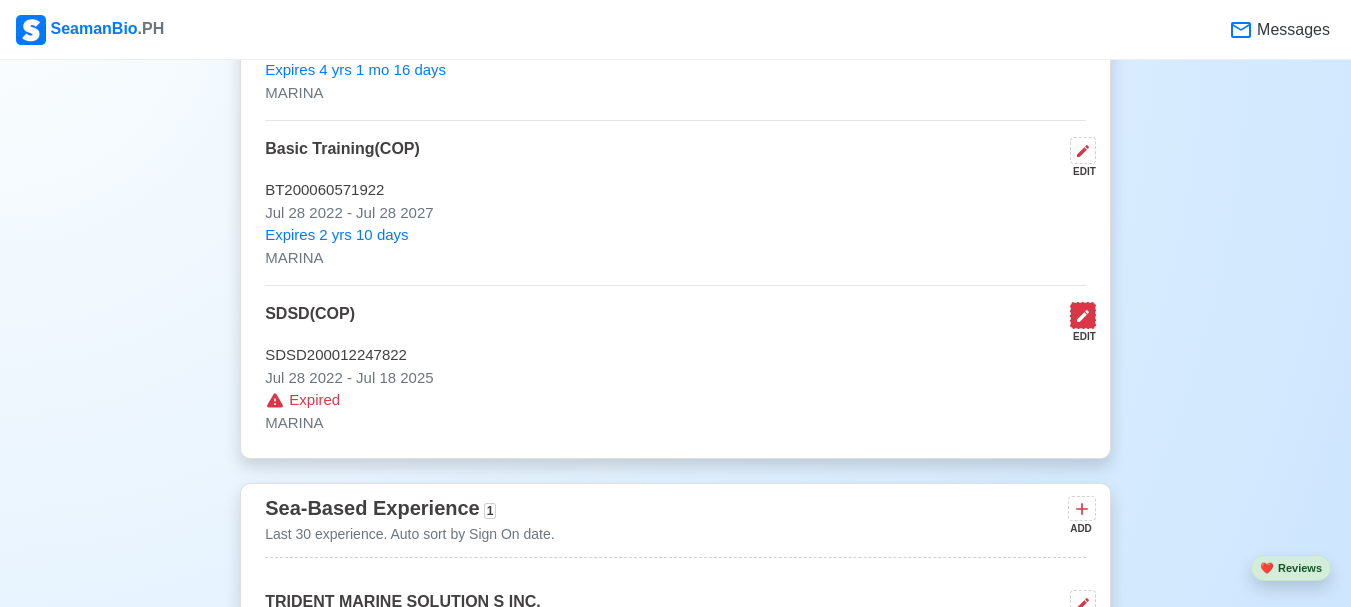 click 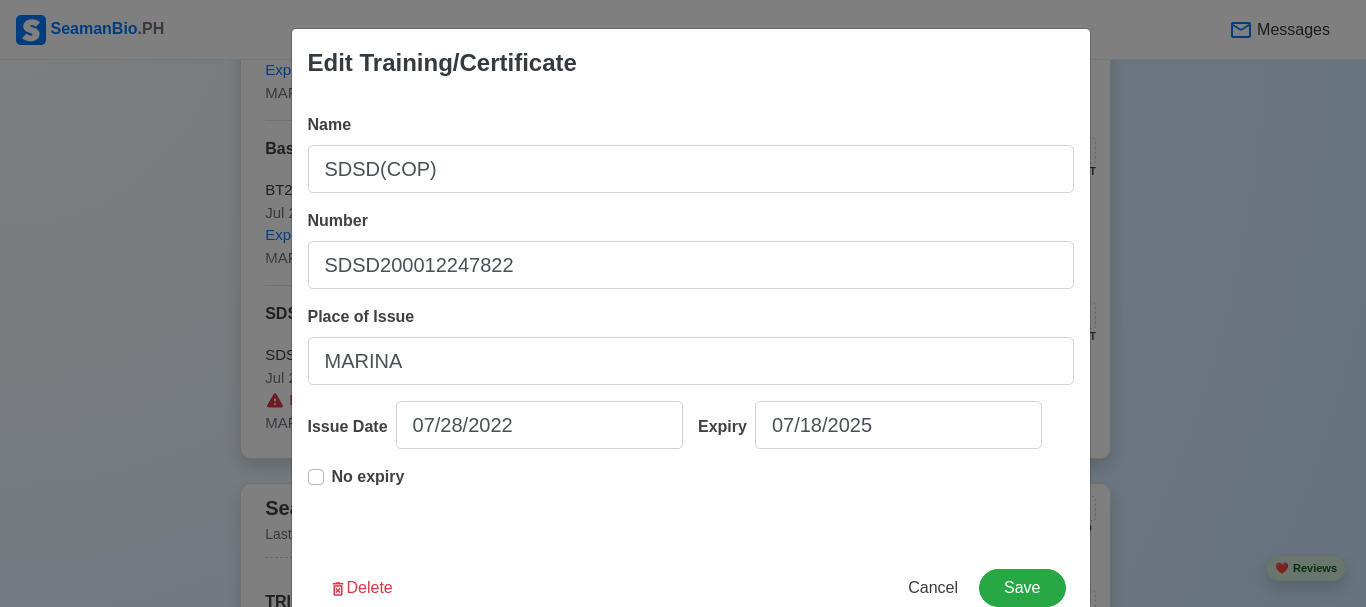 click on "No expiry" at bounding box center (368, 485) 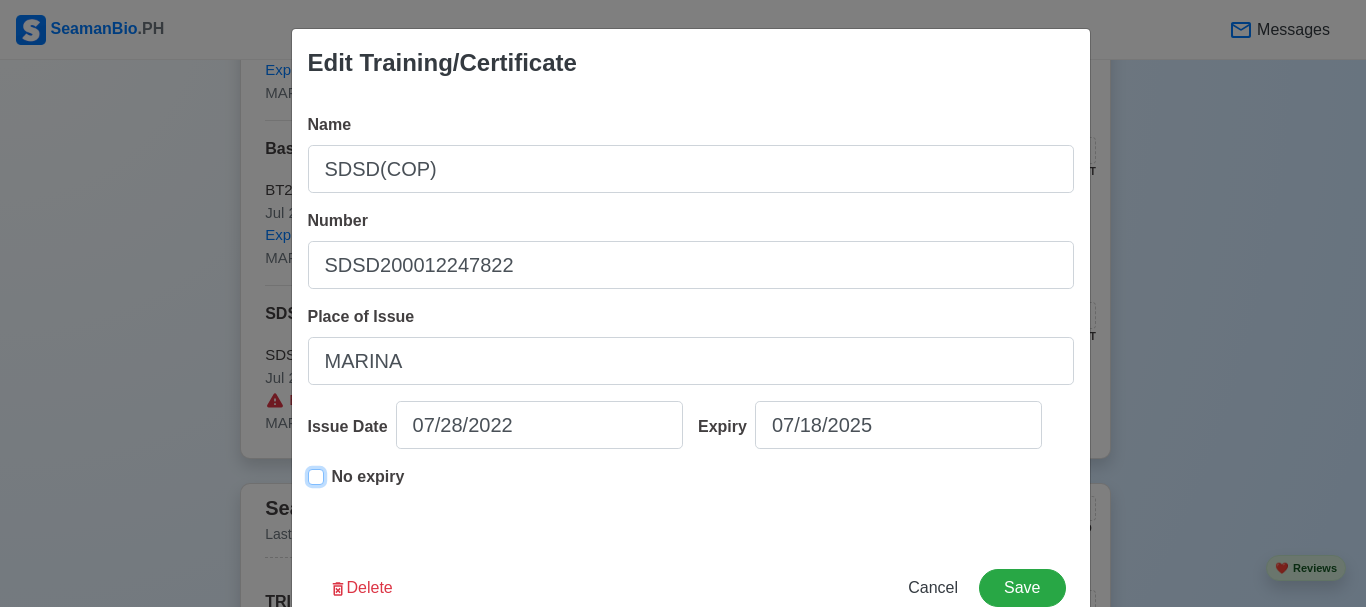type on "07/28/2022" 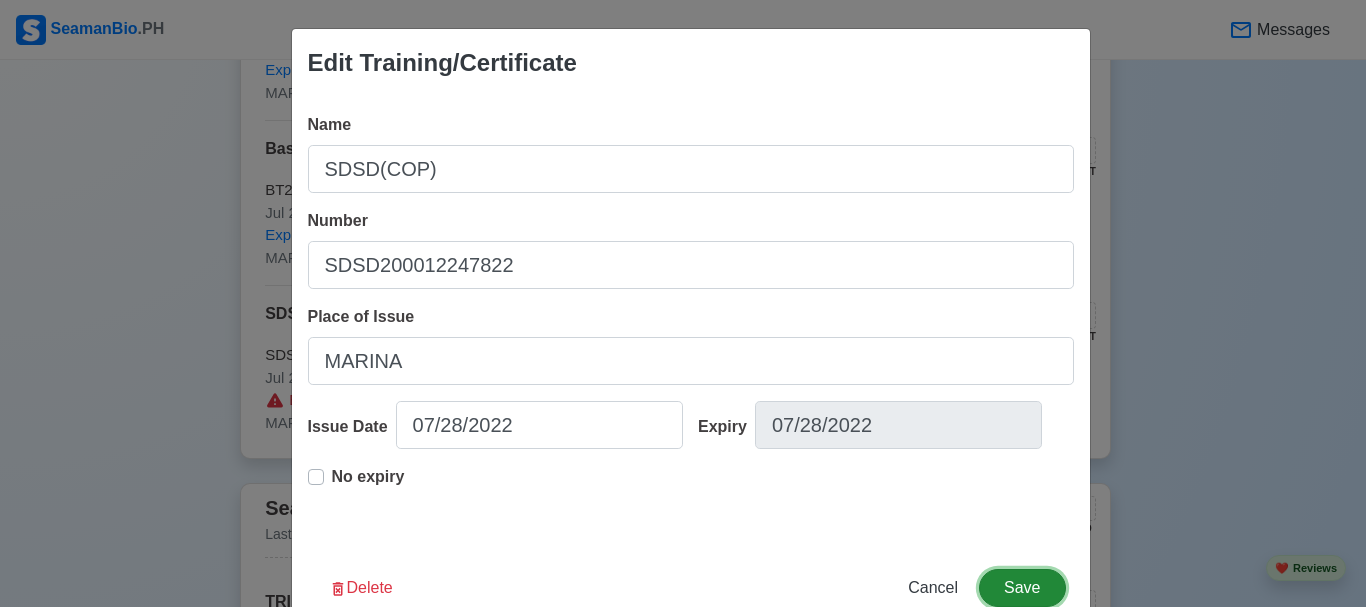 click on "Save" at bounding box center [1022, 588] 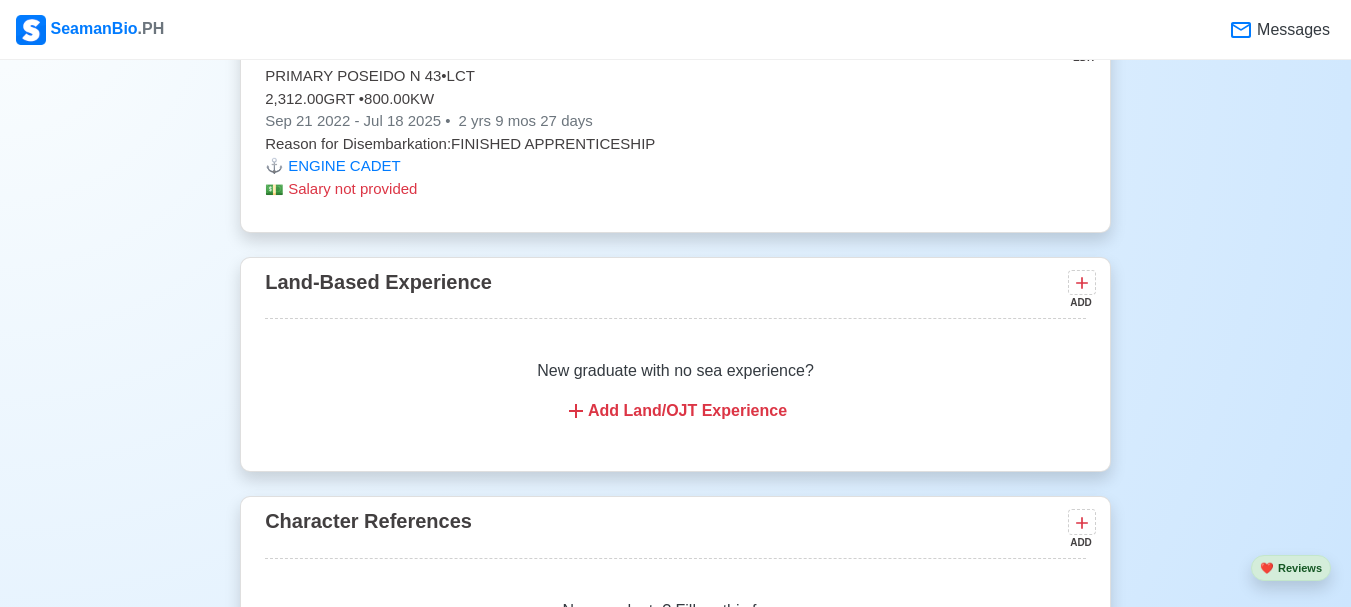 scroll, scrollTop: 3907, scrollLeft: 0, axis: vertical 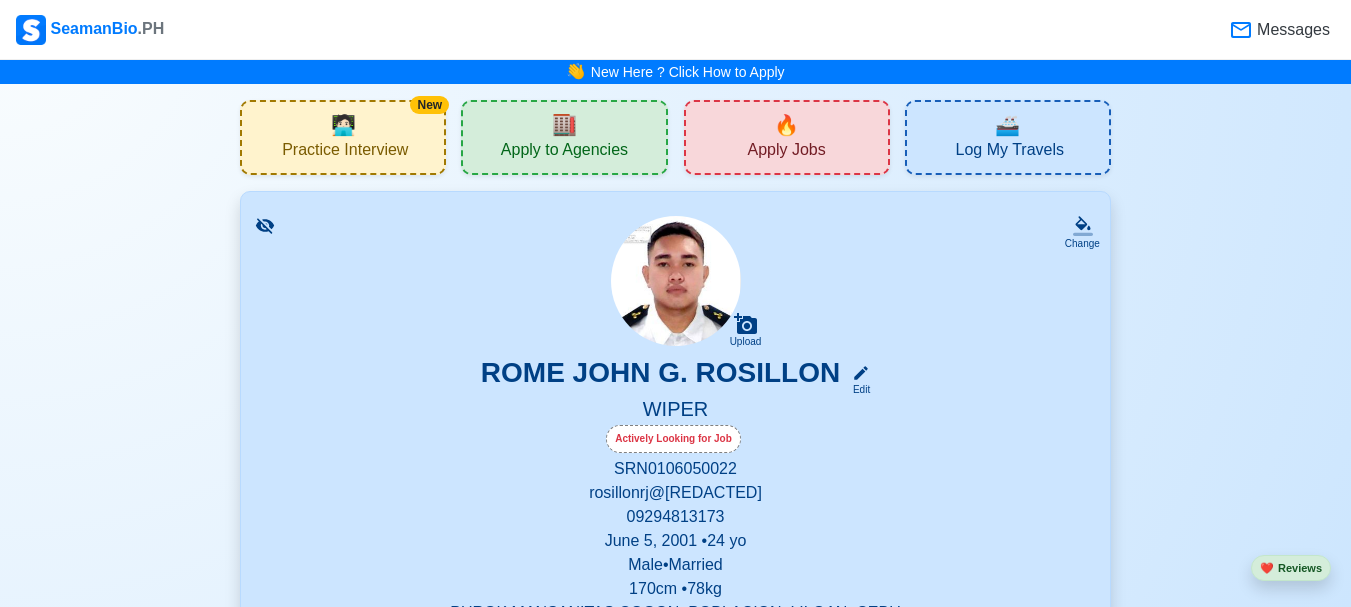 click on "Apply Jobs" at bounding box center (786, 152) 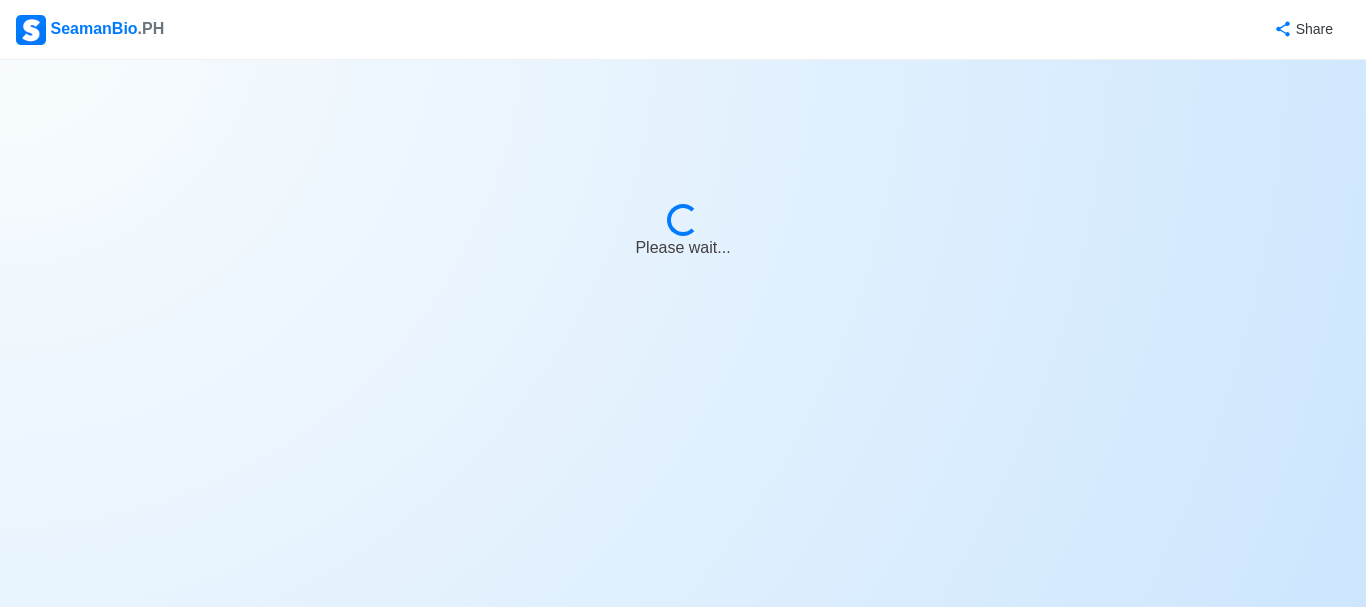 select on "Wiper" 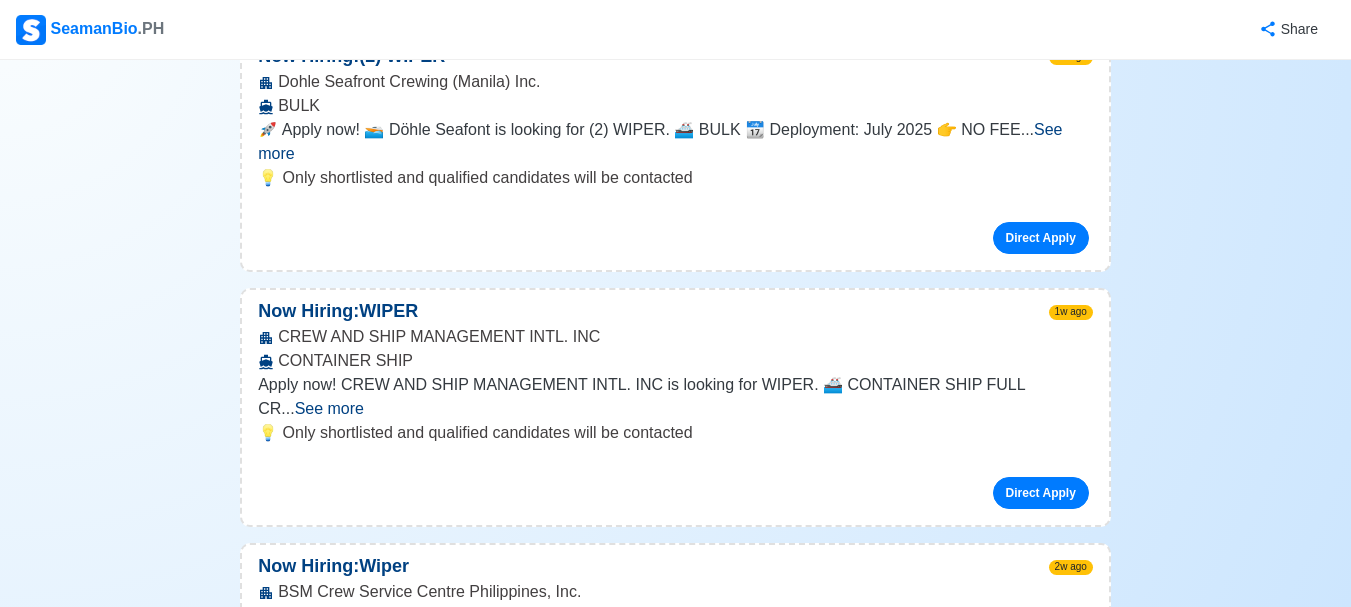 scroll, scrollTop: 0, scrollLeft: 0, axis: both 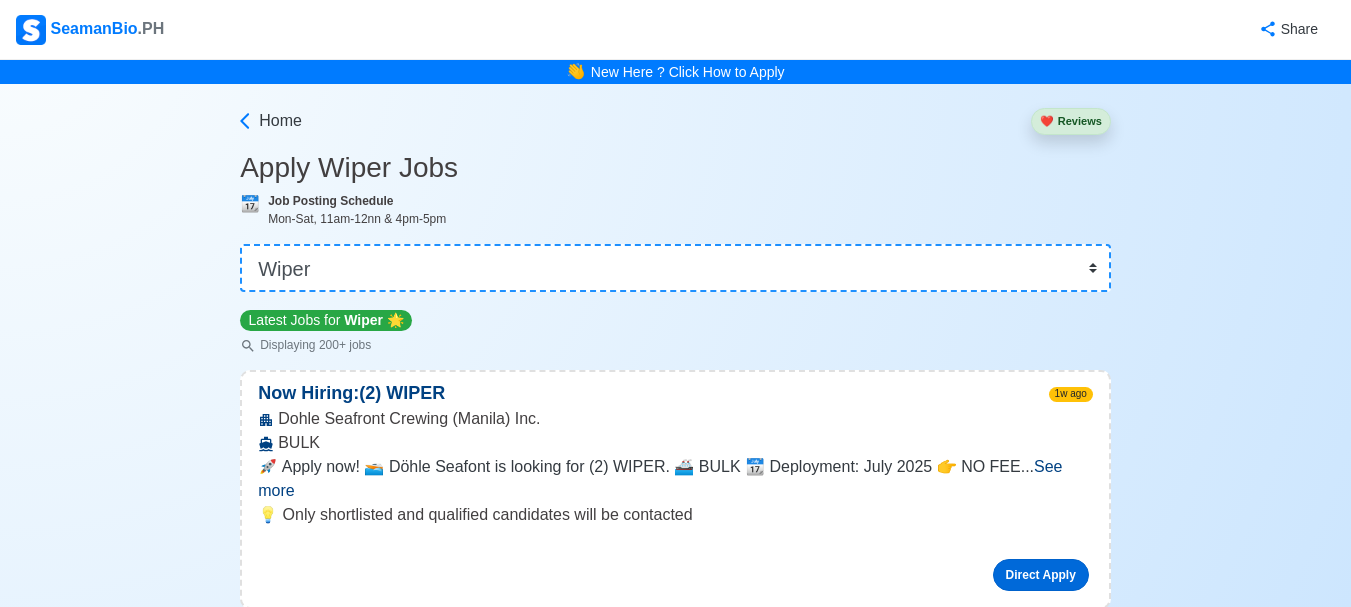 click on "Direct Apply" at bounding box center [1041, 575] 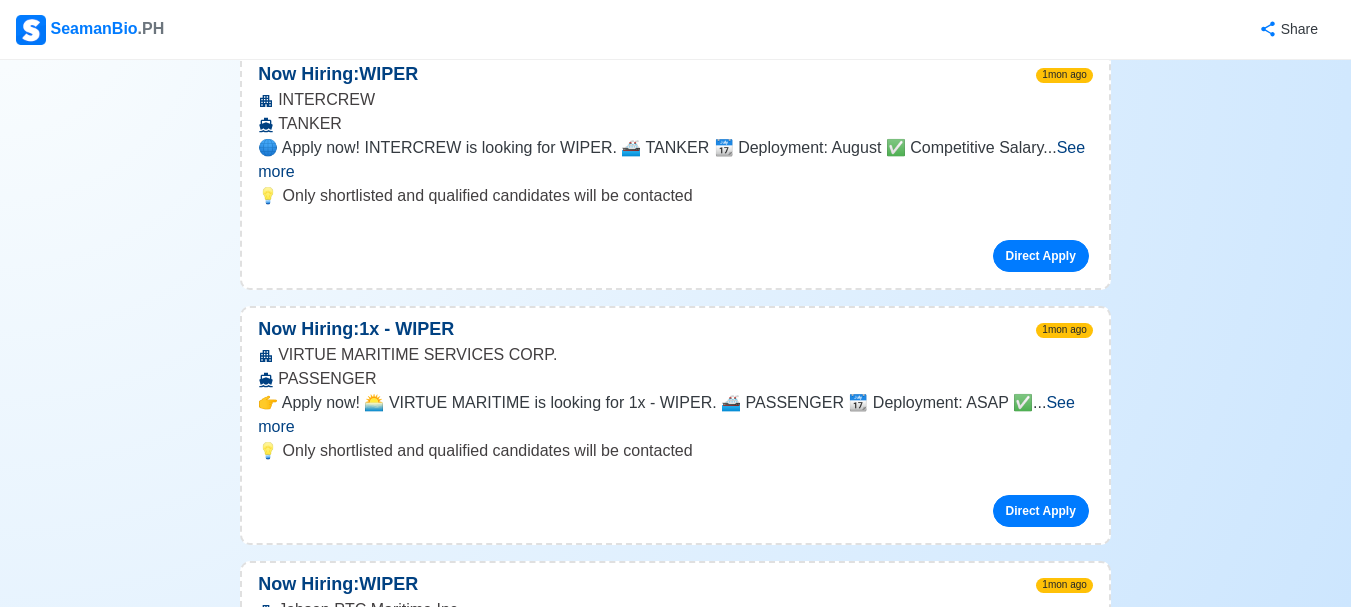 scroll, scrollTop: 1852, scrollLeft: 0, axis: vertical 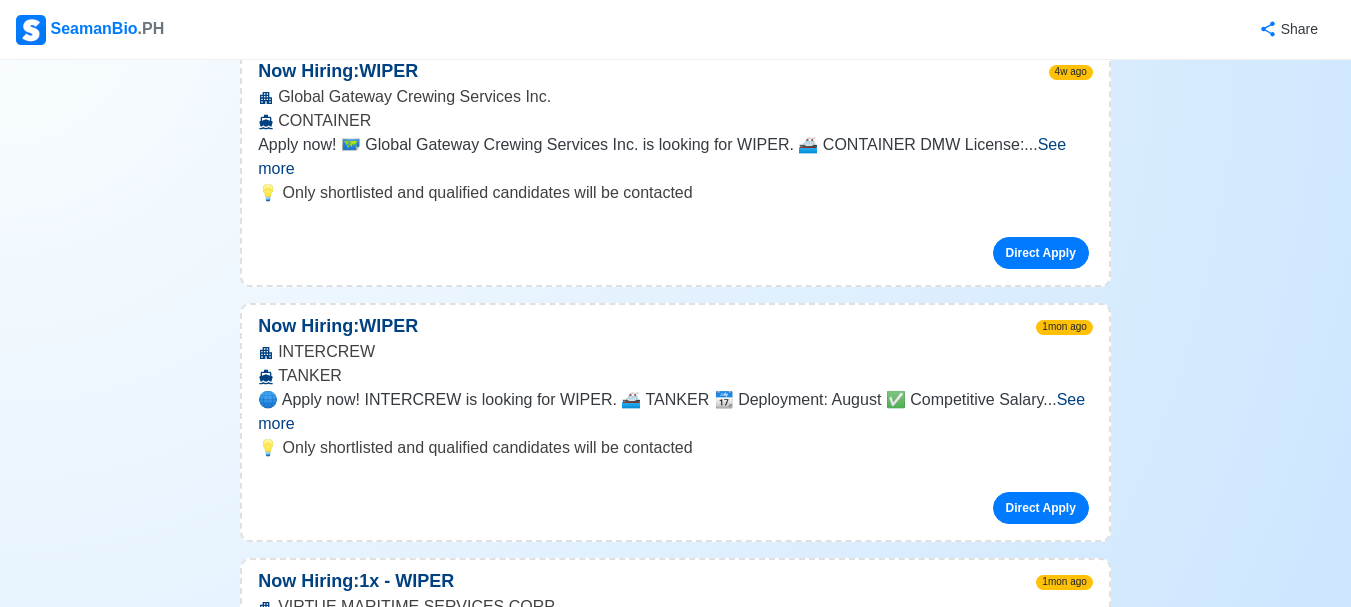click on "Direct Apply" at bounding box center [1041, 763] 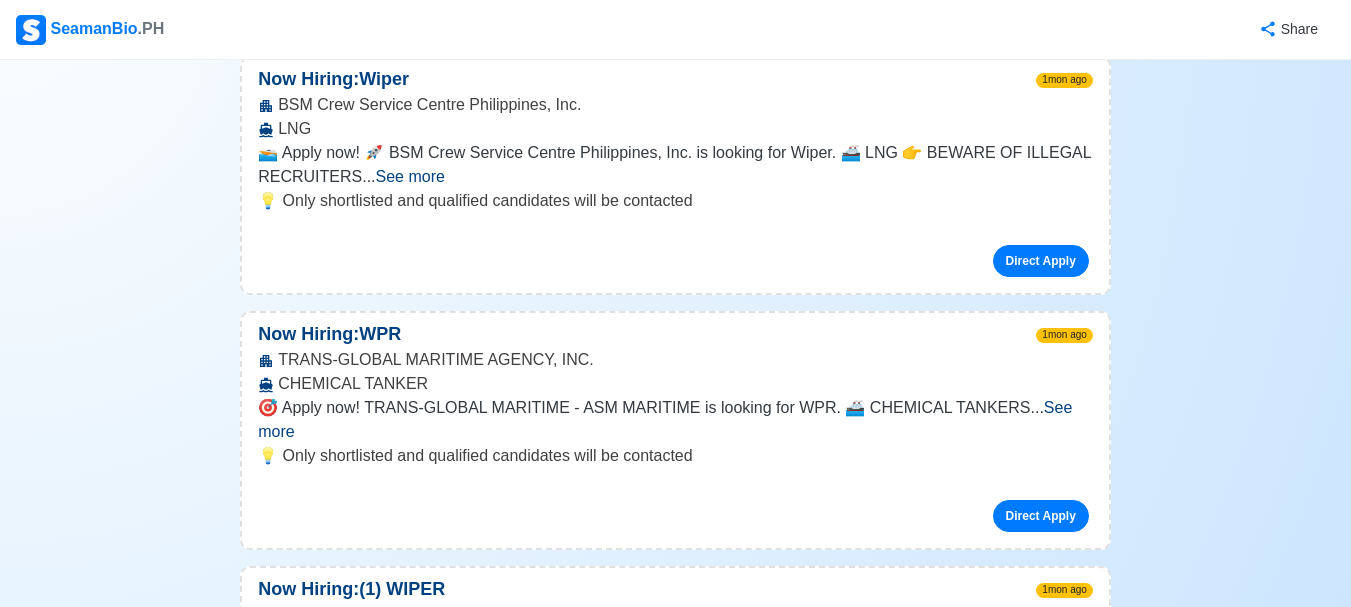 scroll, scrollTop: 3458, scrollLeft: 0, axis: vertical 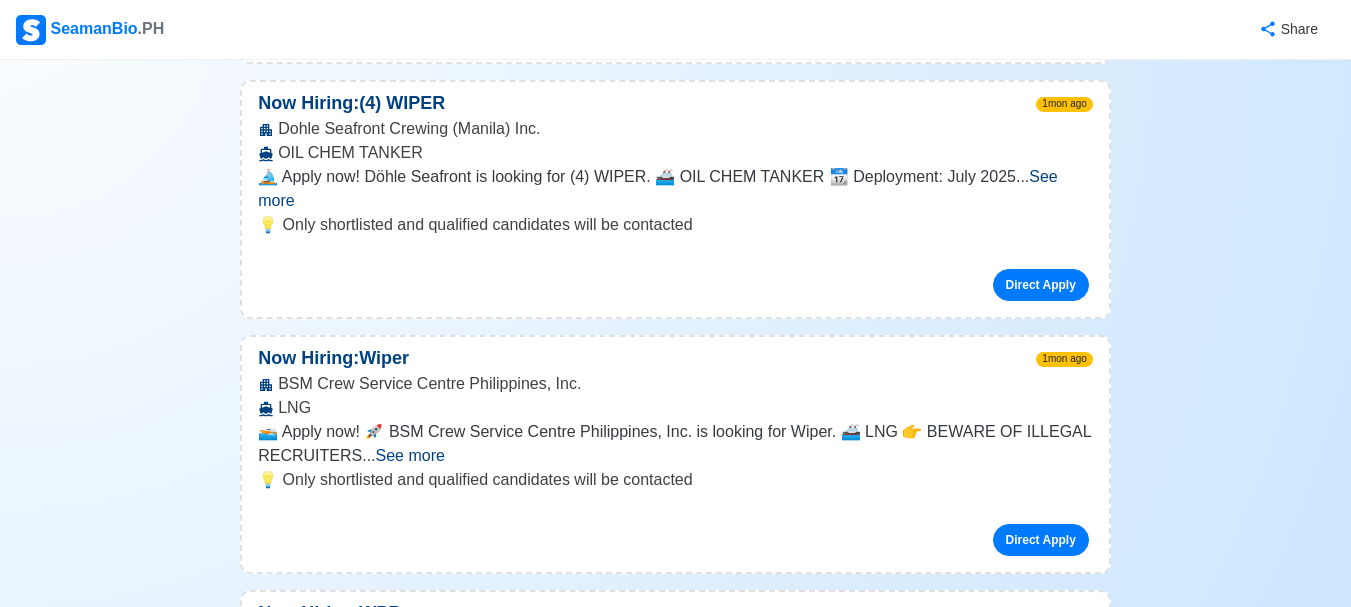 click on "See more" at bounding box center (410, 455) 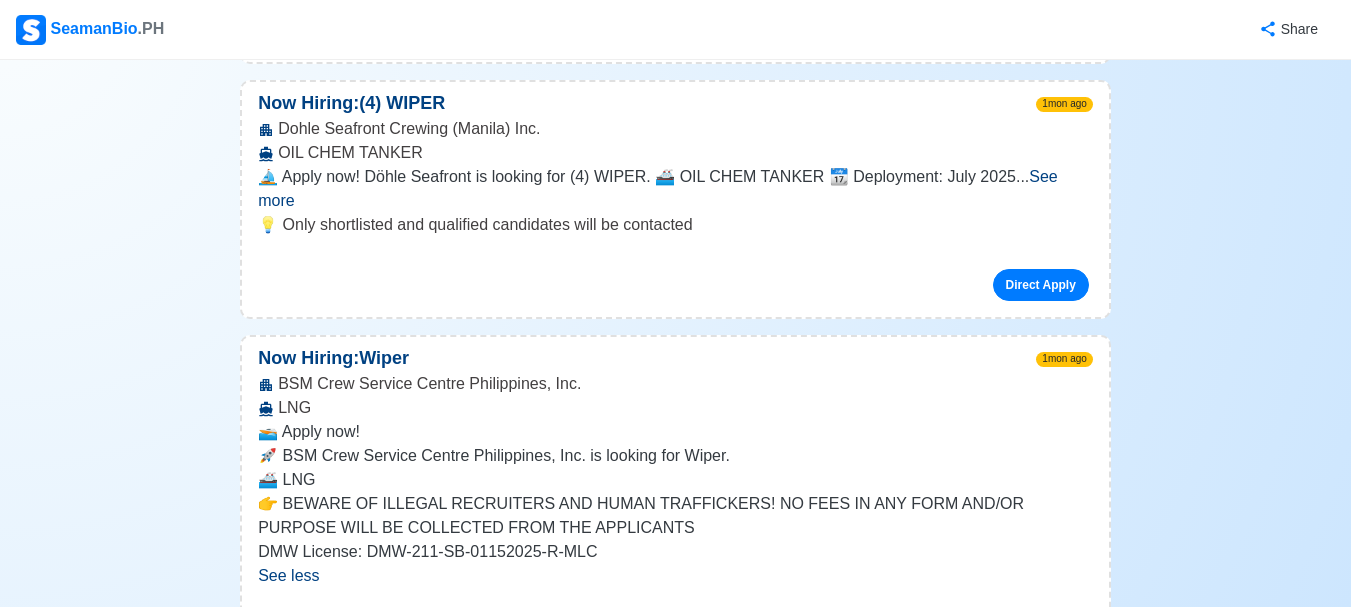 click on "Direct Apply" at bounding box center (1041, 684) 